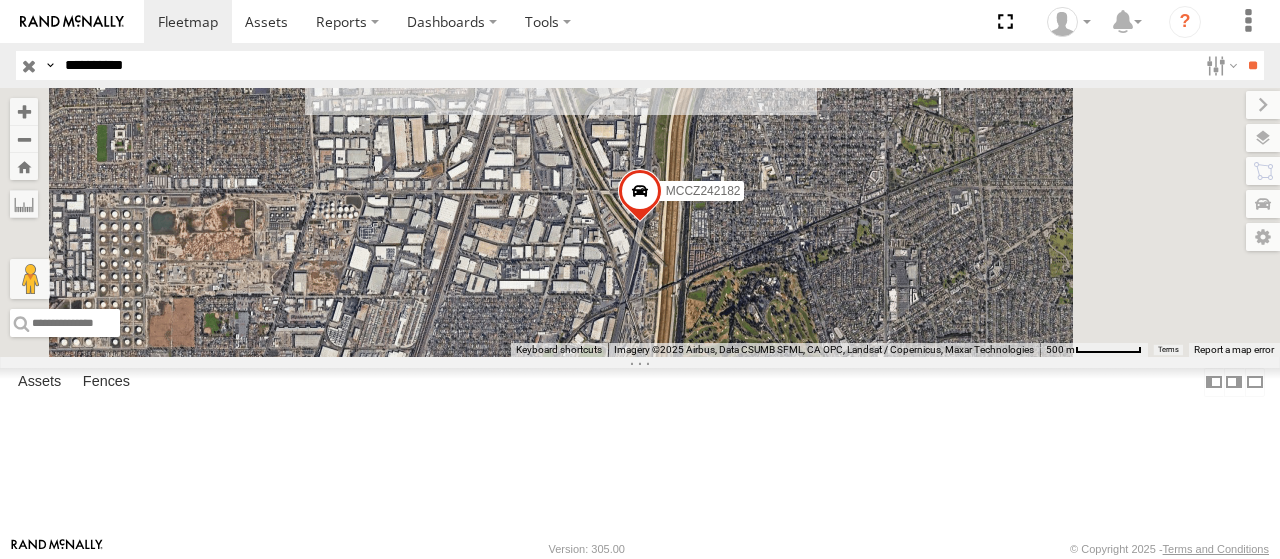 select on "**********" 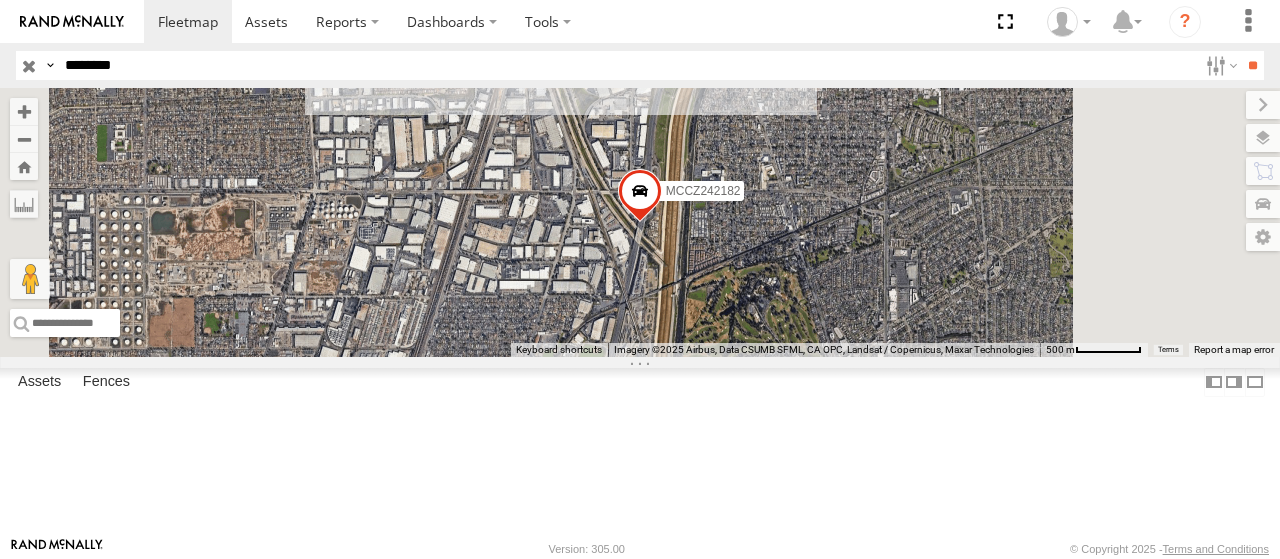 type on "********" 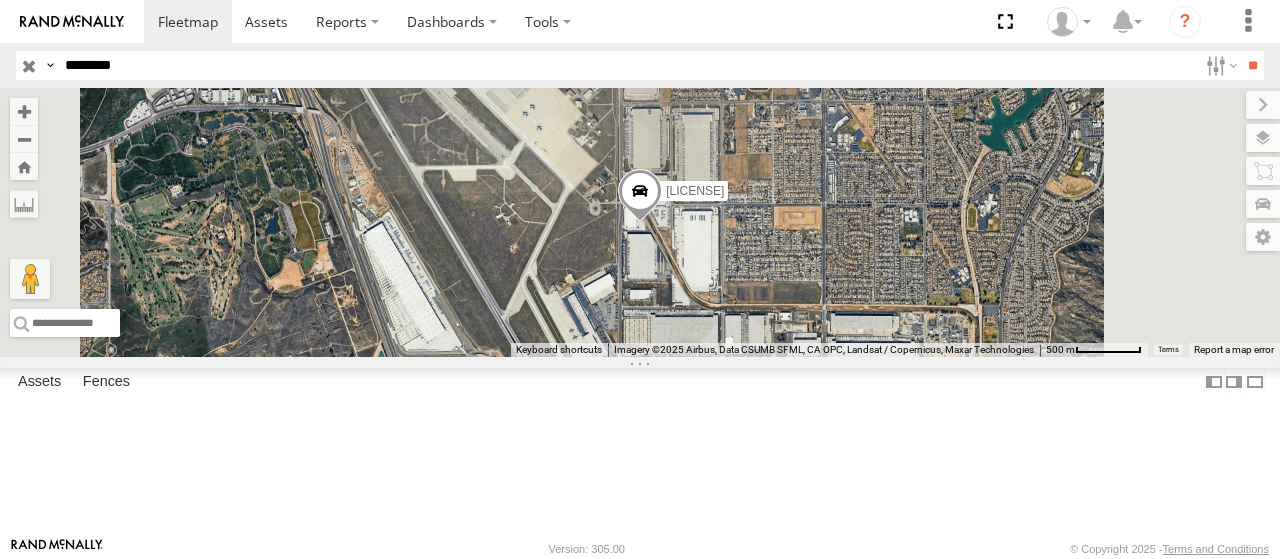 click at bounding box center [0, 0] 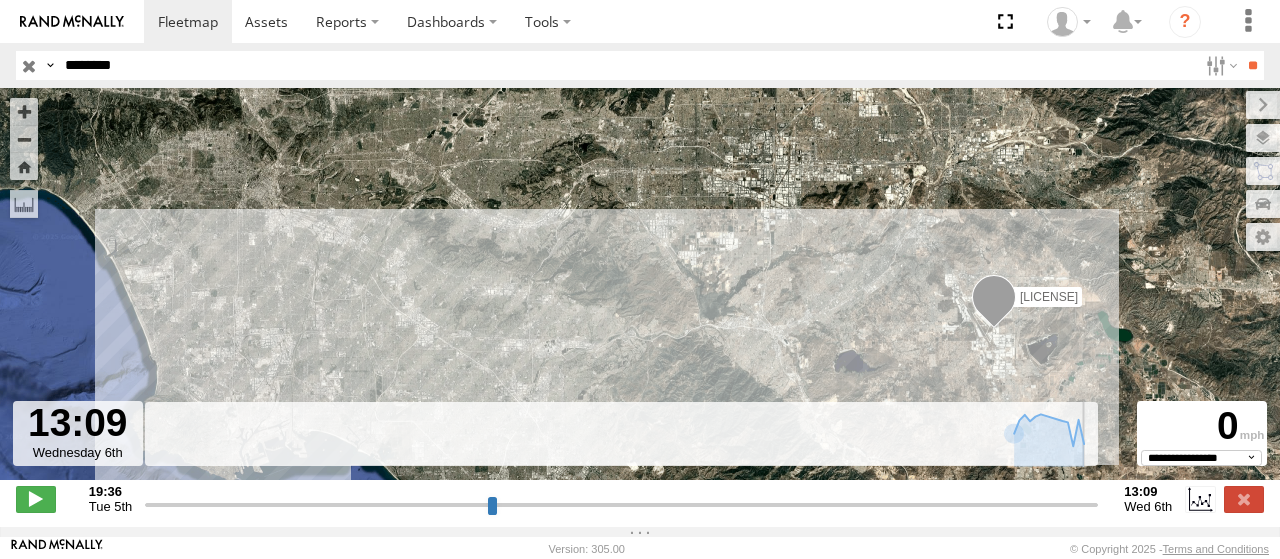 drag, startPoint x: 557, startPoint y: 513, endPoint x: 1113, endPoint y: 439, distance: 560.90283 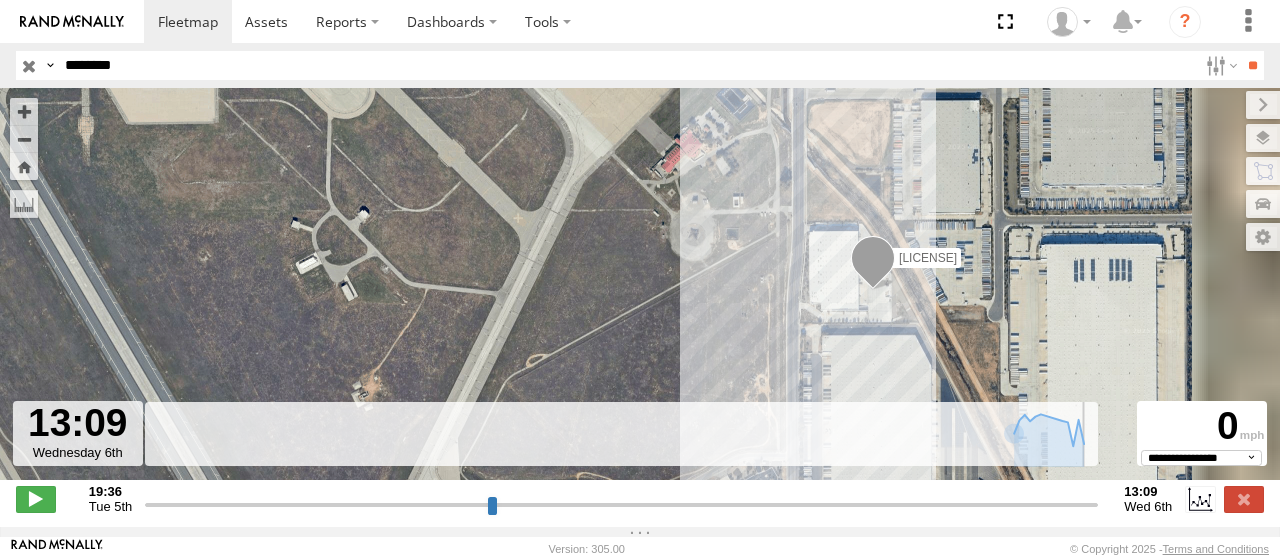 drag, startPoint x: 1177, startPoint y: 280, endPoint x: 836, endPoint y: 306, distance: 341.98978 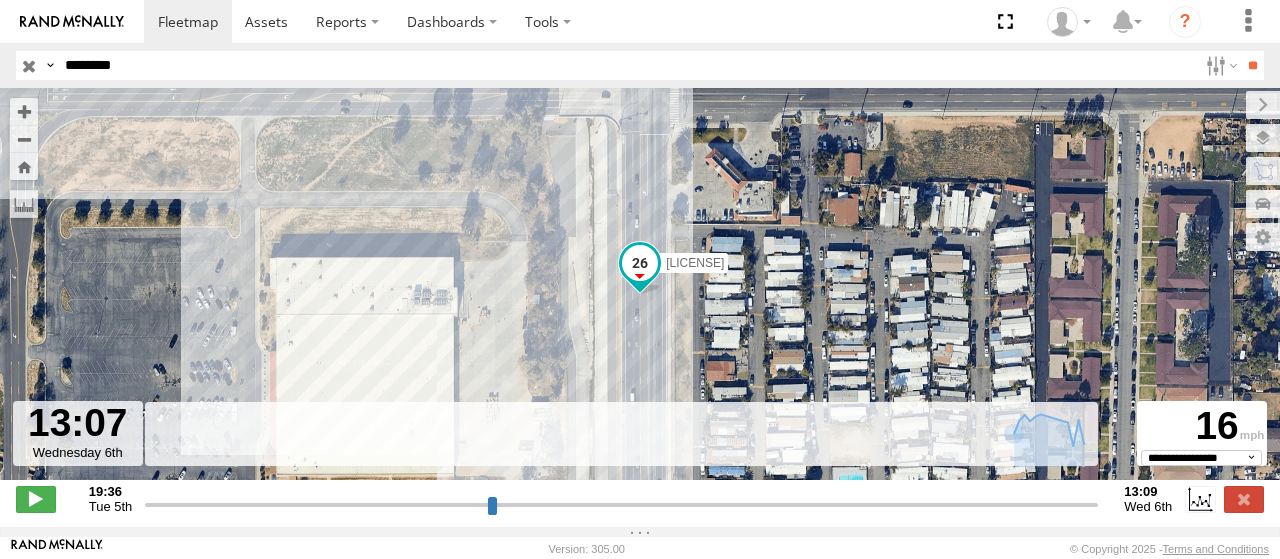 type on "**********" 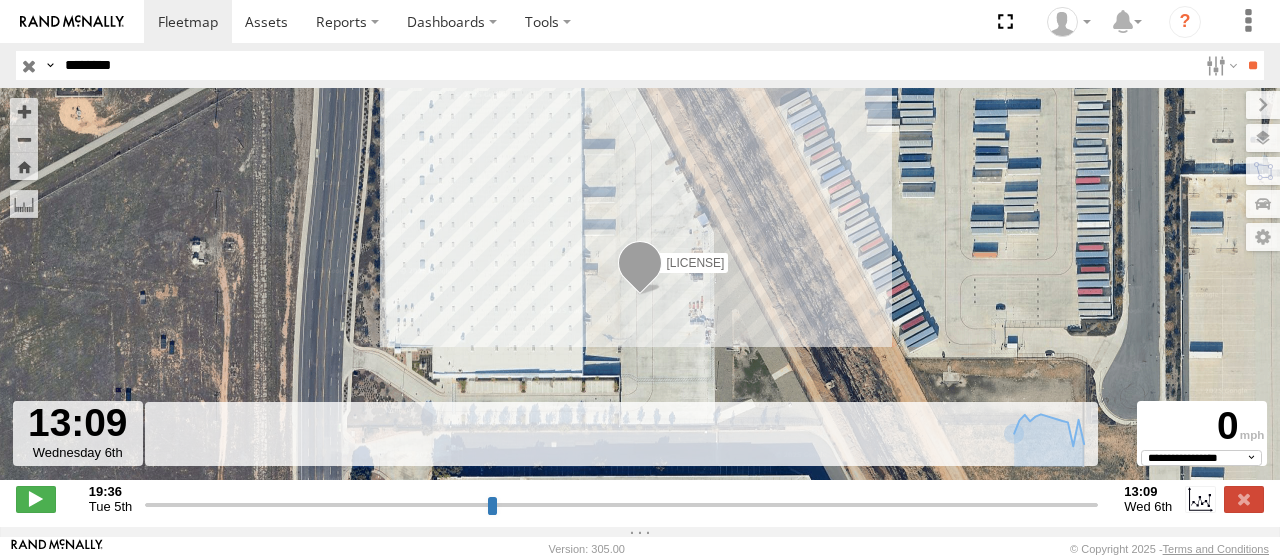 click at bounding box center [621, 504] 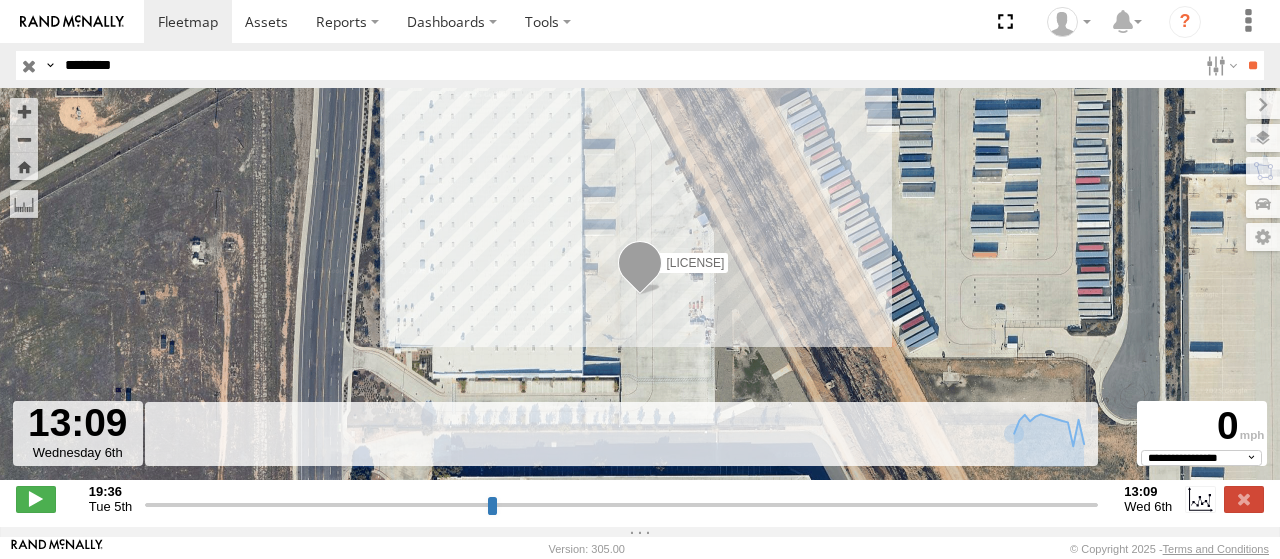 click on "********" at bounding box center (627, 65) 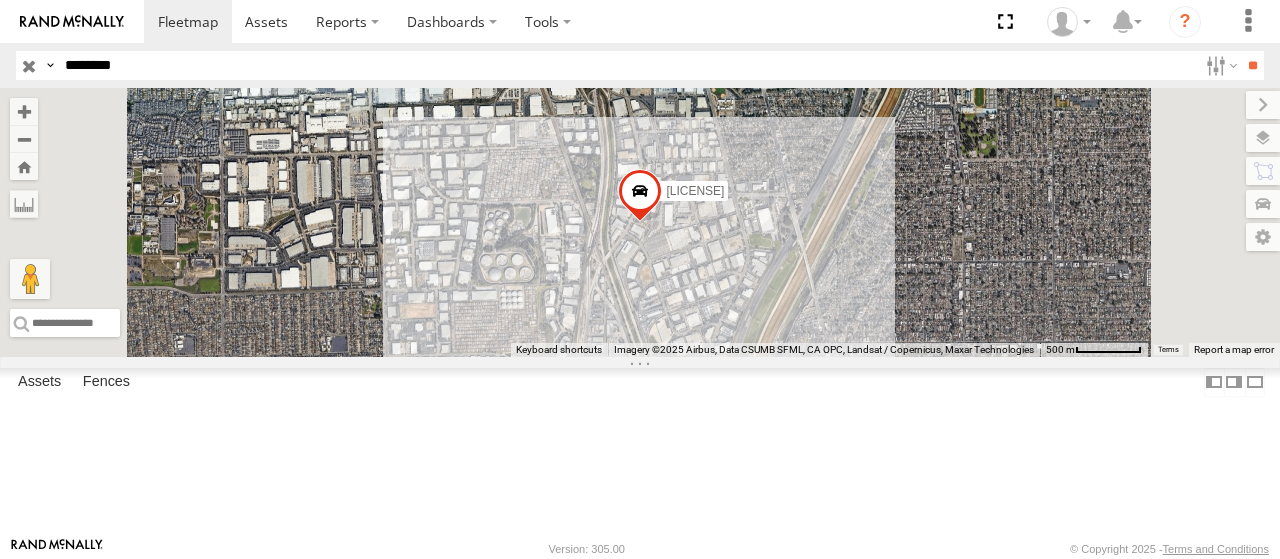click on "********" at bounding box center [627, 65] 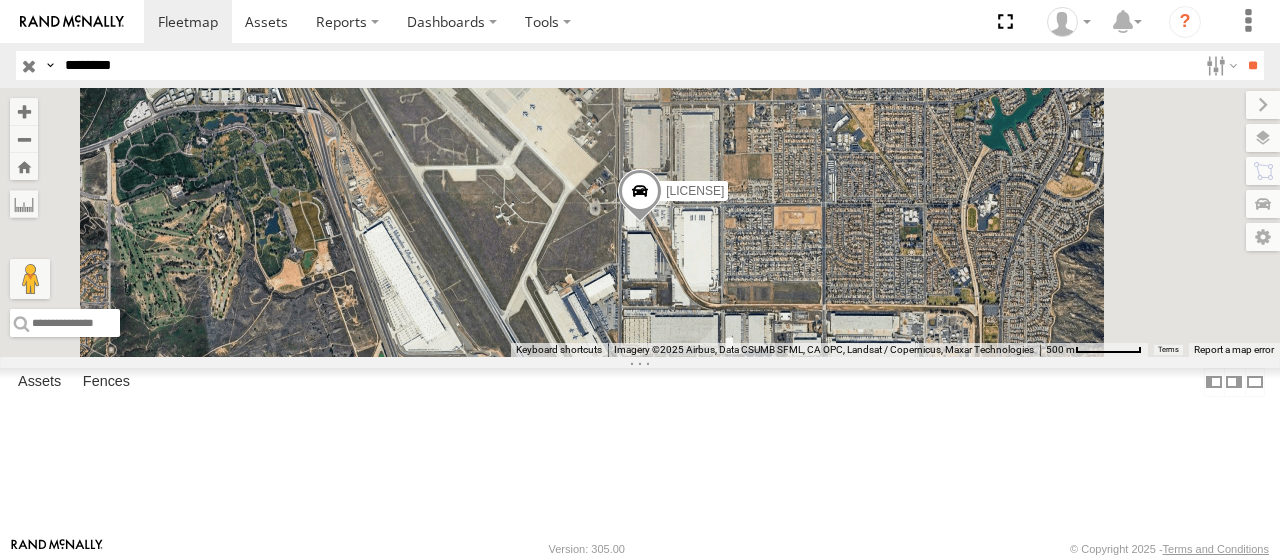 click at bounding box center (0, 0) 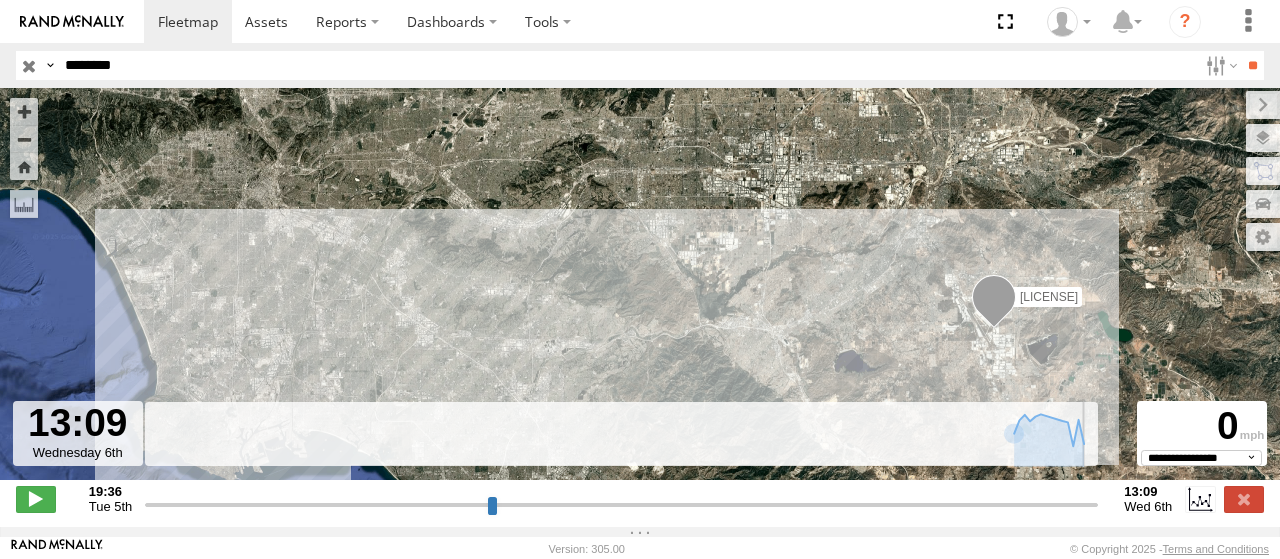 drag, startPoint x: 464, startPoint y: 515, endPoint x: 1190, endPoint y: 533, distance: 726.2231 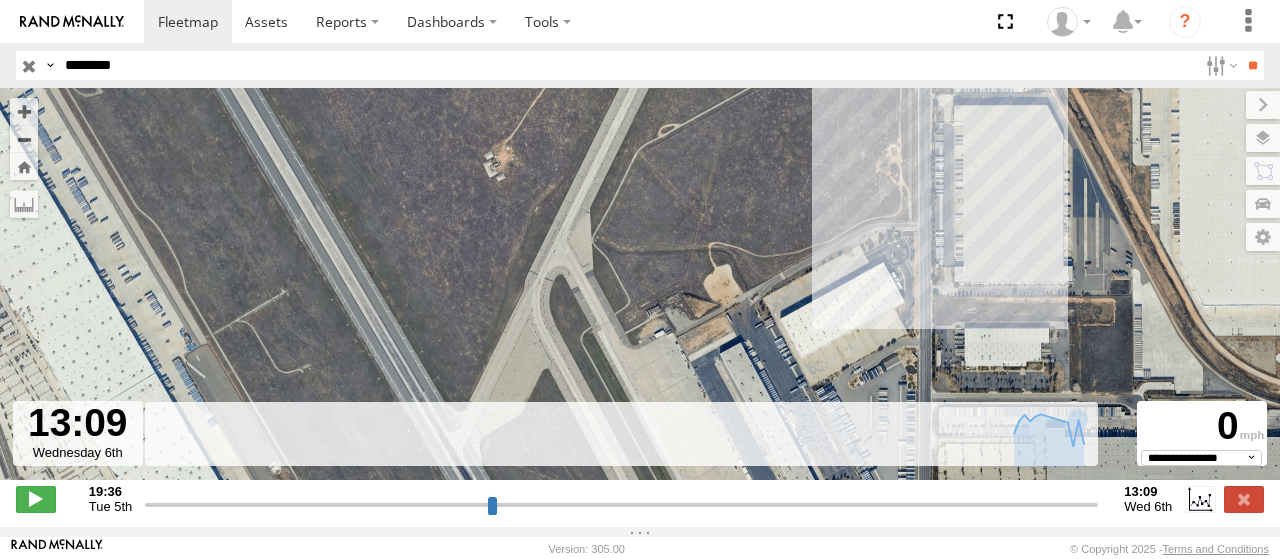 click on "********" at bounding box center [627, 65] 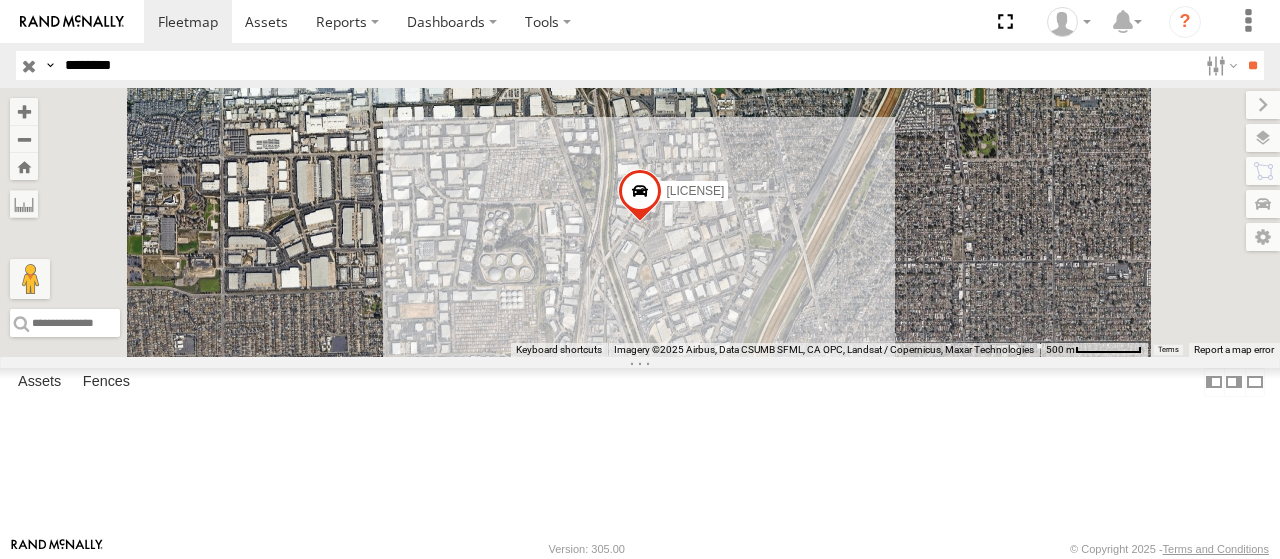 click on "********" at bounding box center (627, 65) 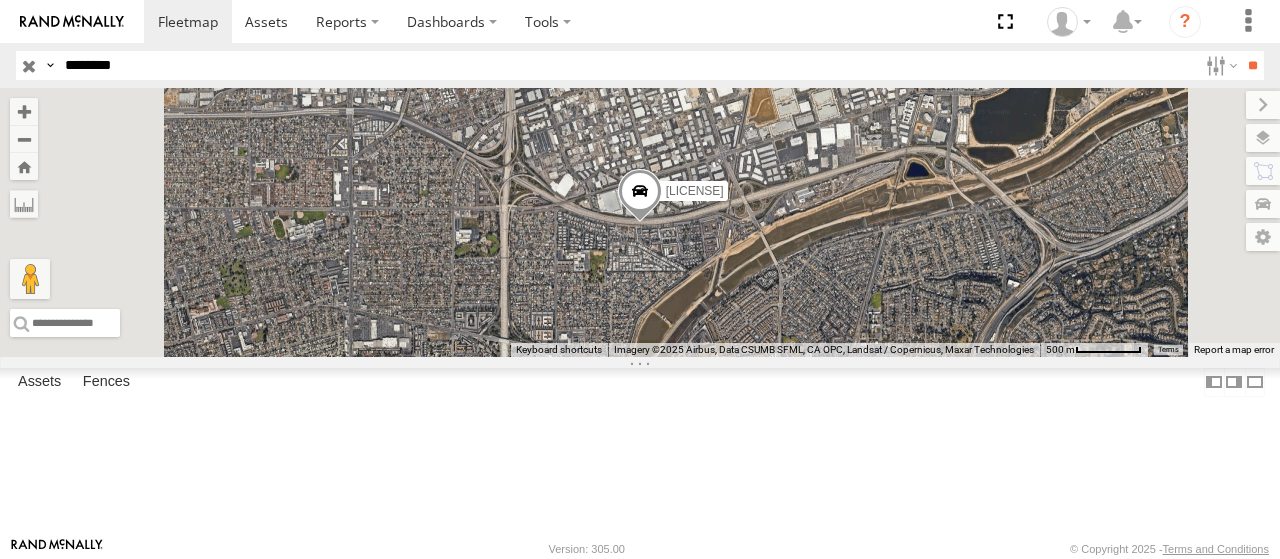 click at bounding box center [0, 0] 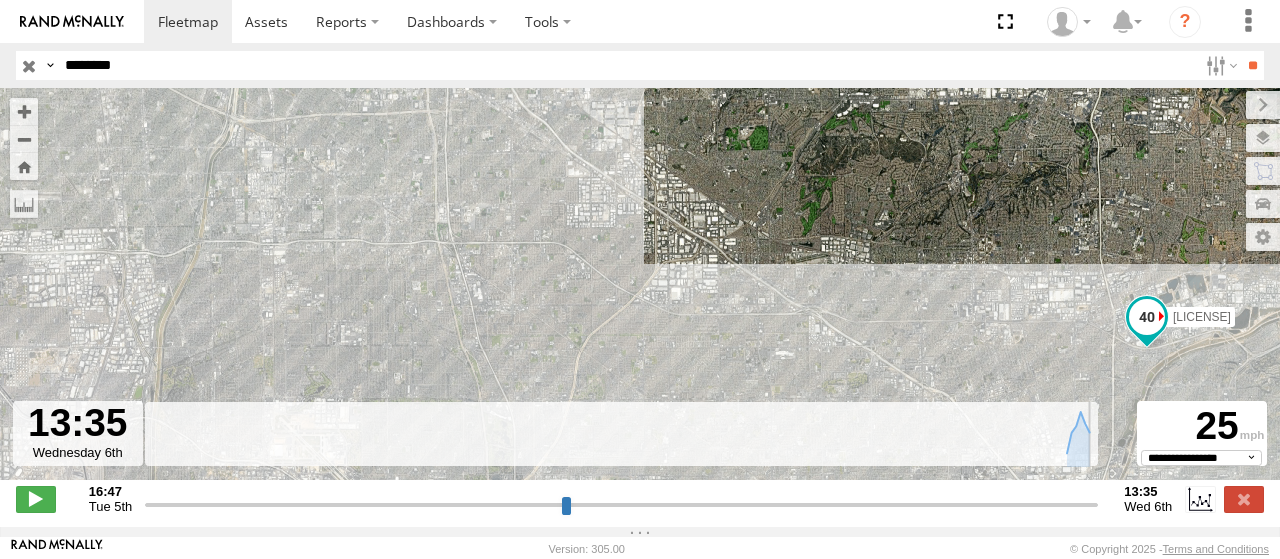 drag, startPoint x: 459, startPoint y: 515, endPoint x: 1115, endPoint y: 529, distance: 656.14935 